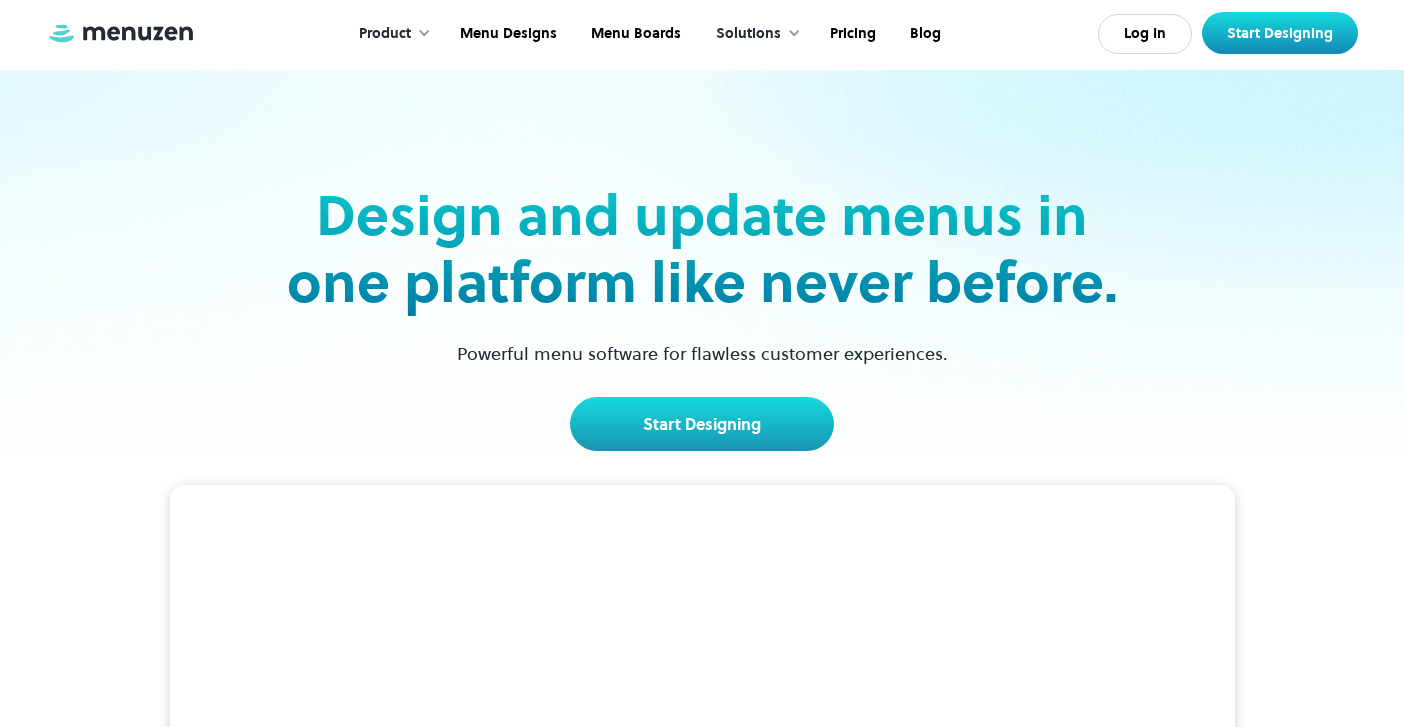 scroll, scrollTop: 257, scrollLeft: 0, axis: vertical 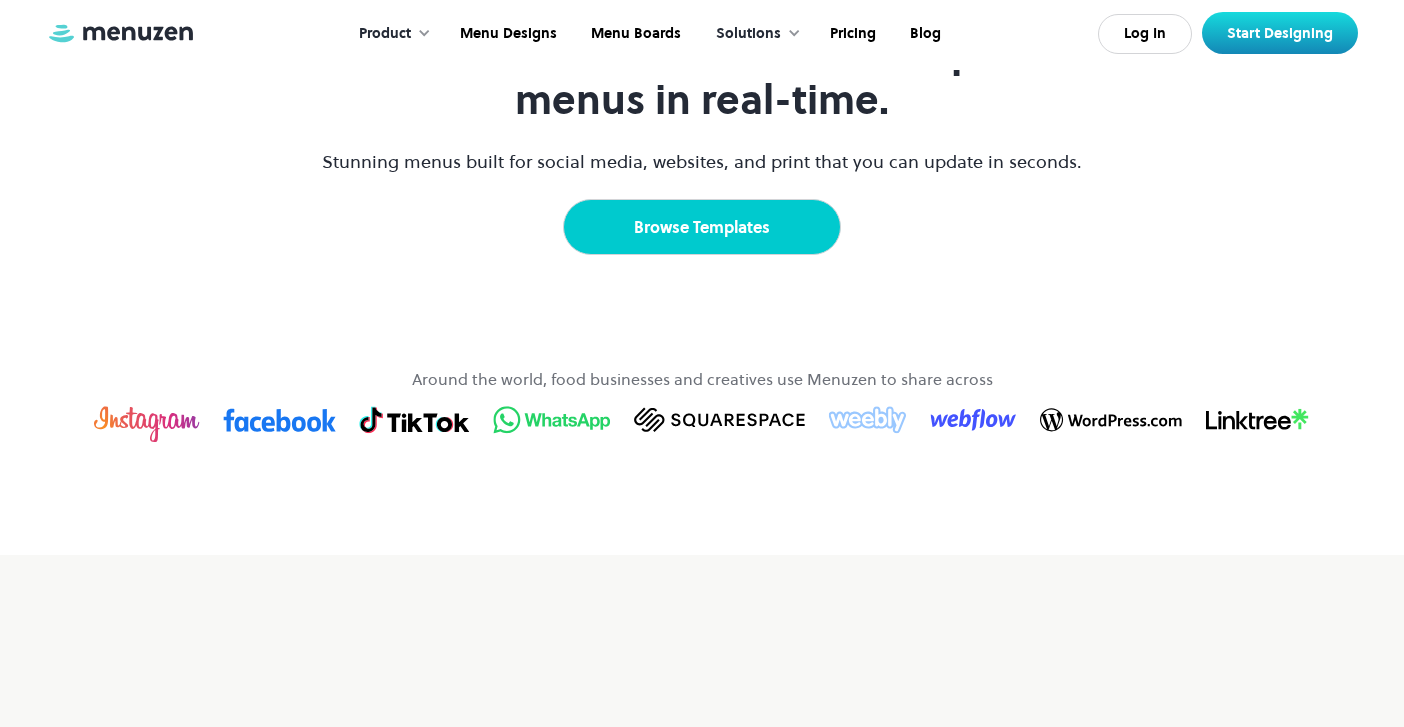 click on "Browse Templates" at bounding box center (702, 227) 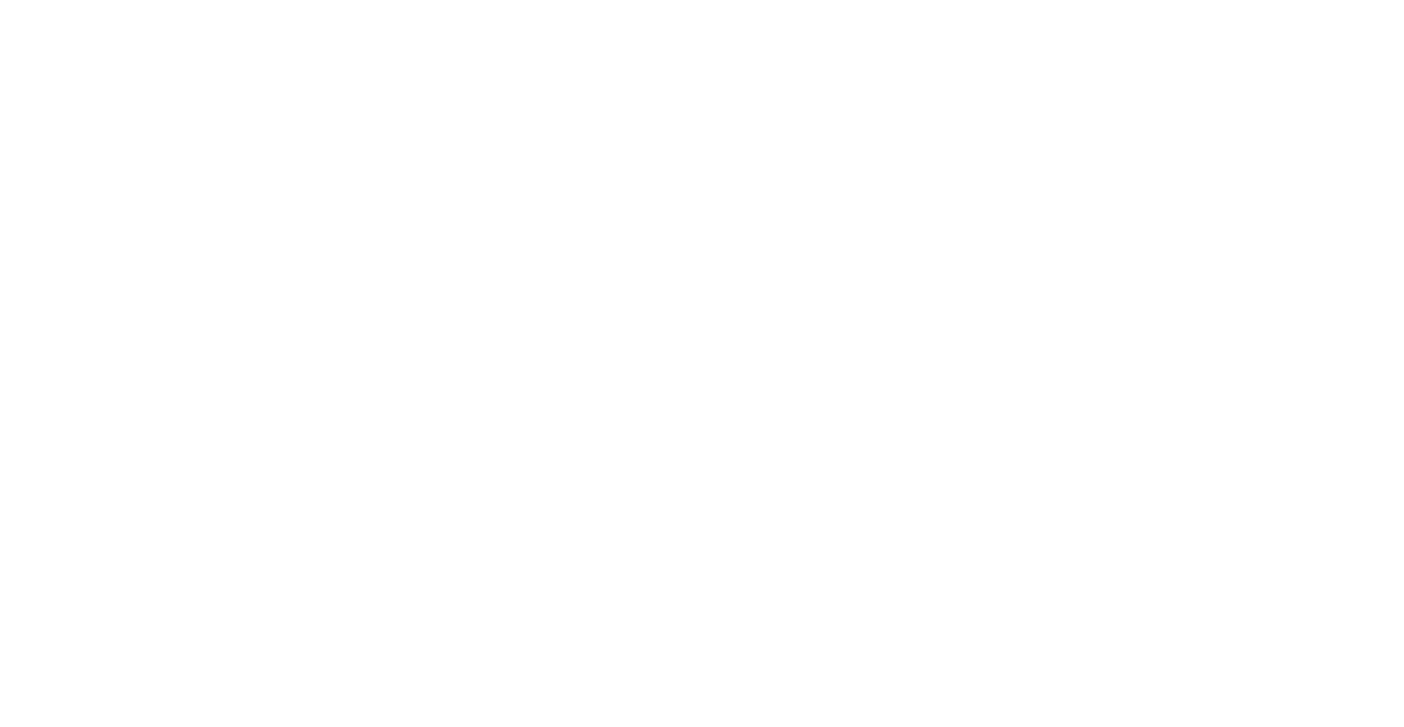 scroll, scrollTop: 0, scrollLeft: 0, axis: both 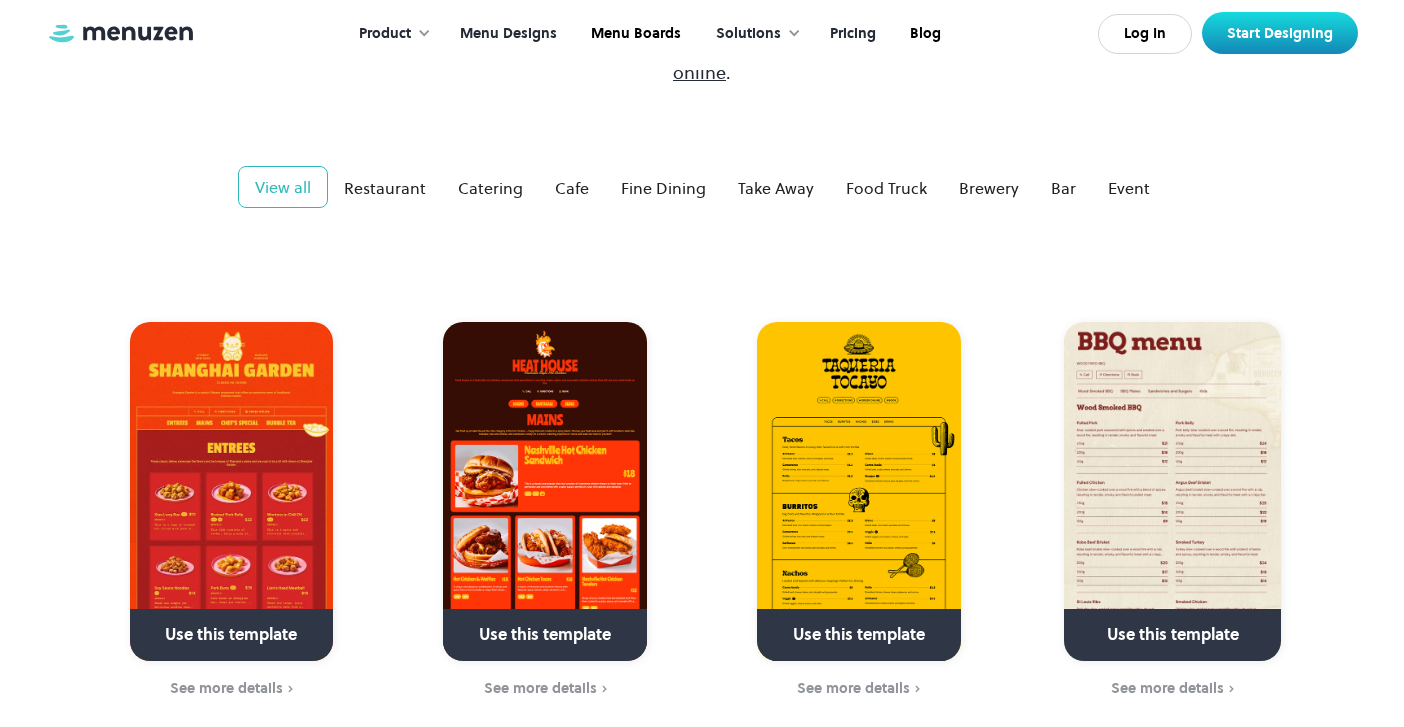 click on "Pricing" at bounding box center [851, 34] 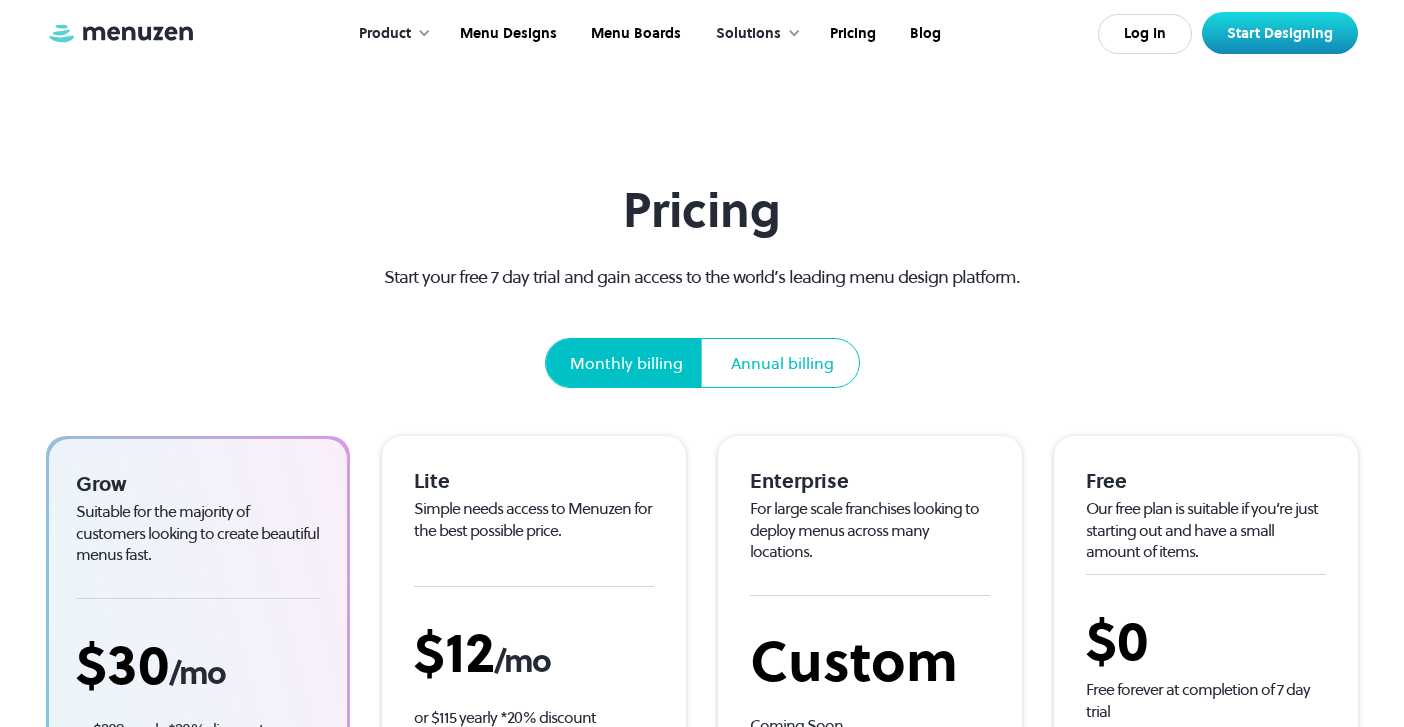 scroll, scrollTop: 0, scrollLeft: 0, axis: both 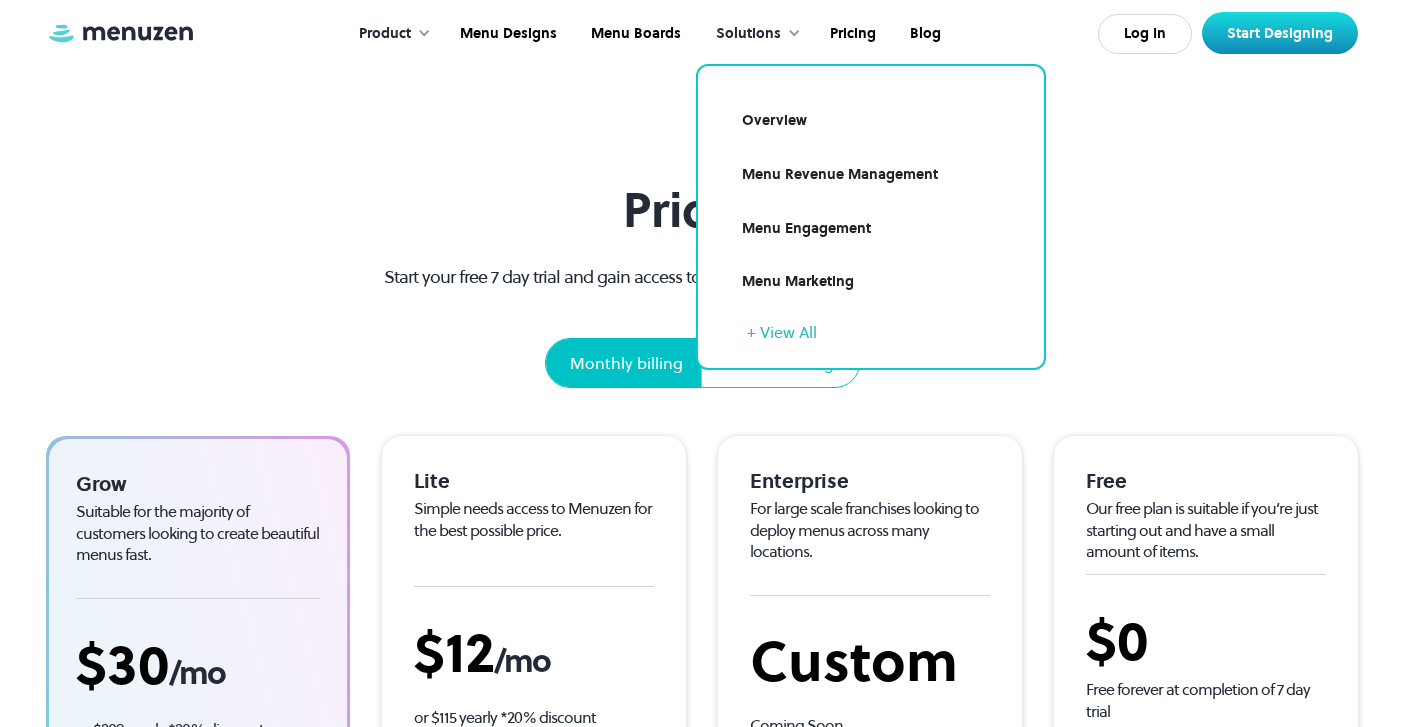 click on "Menu Marketing" at bounding box center (871, 282) 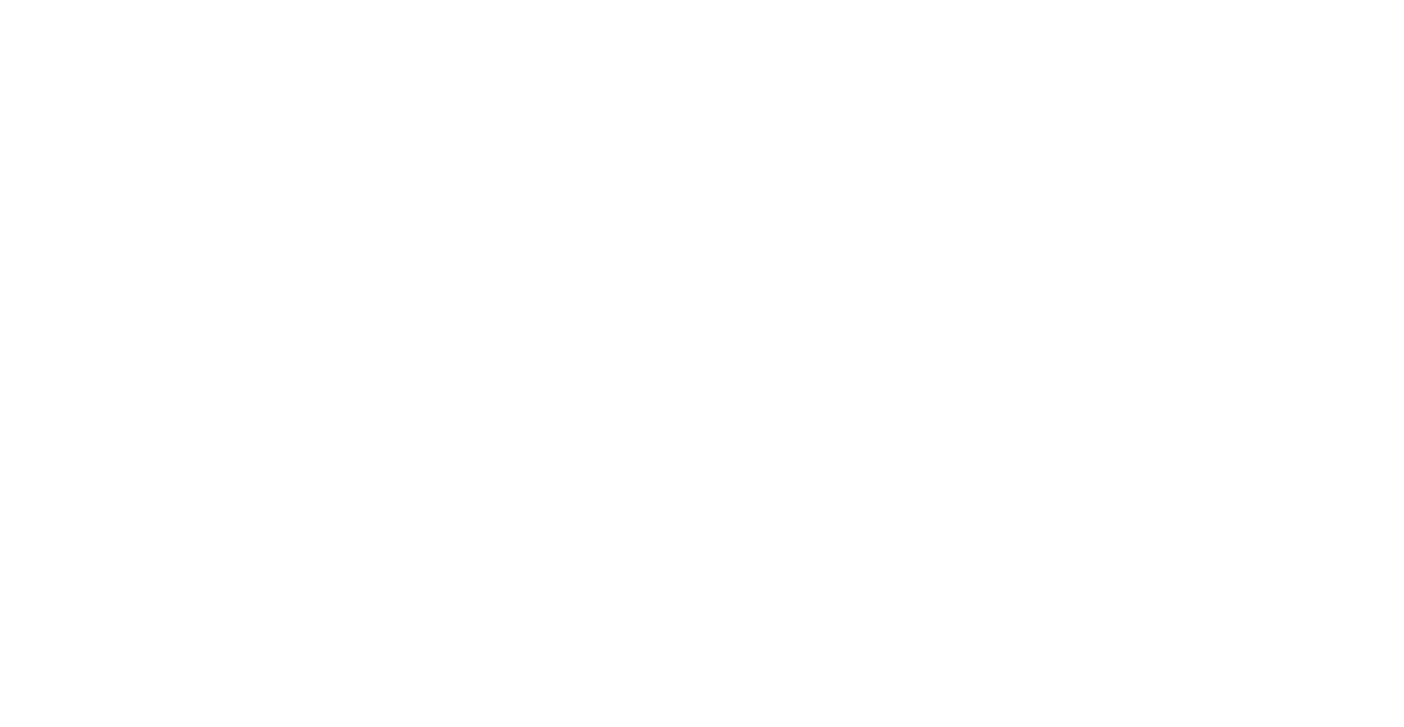 scroll, scrollTop: 0, scrollLeft: 0, axis: both 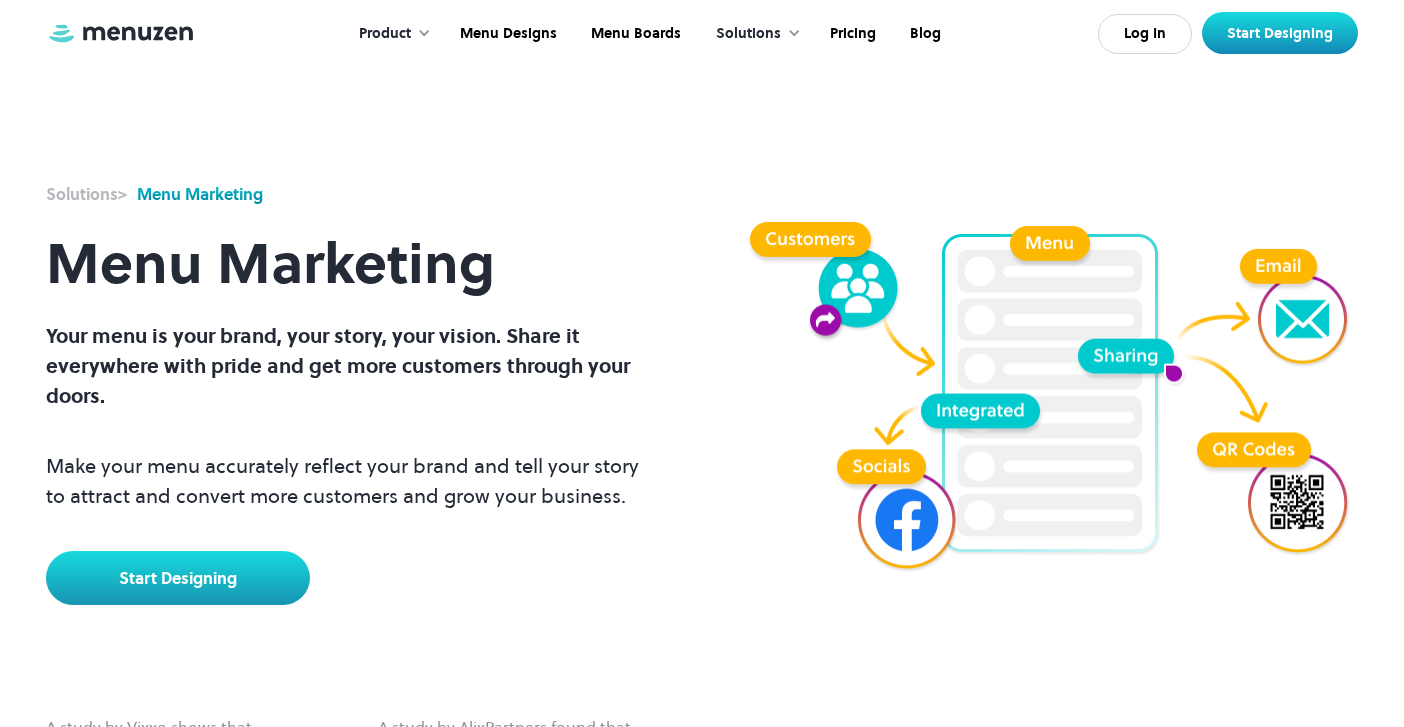 click at bounding box center [1050, 394] 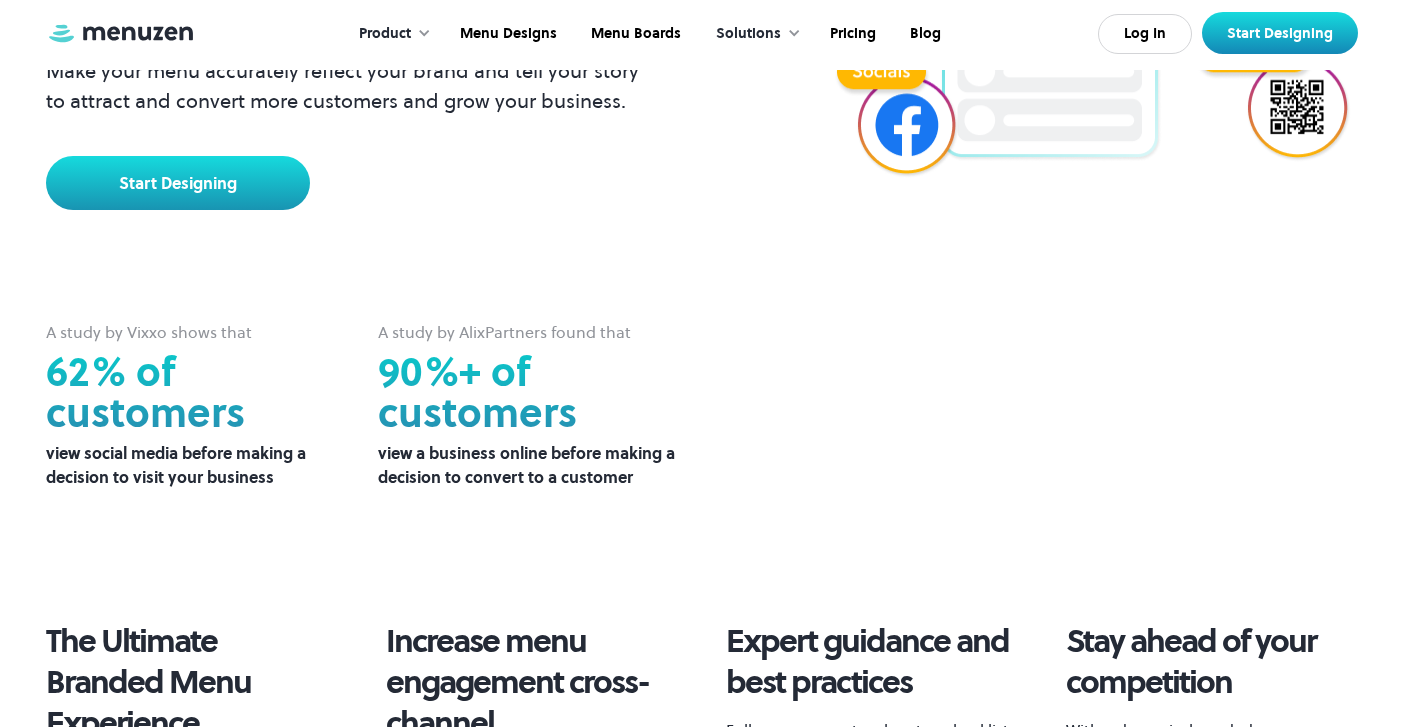 scroll, scrollTop: 0, scrollLeft: 0, axis: both 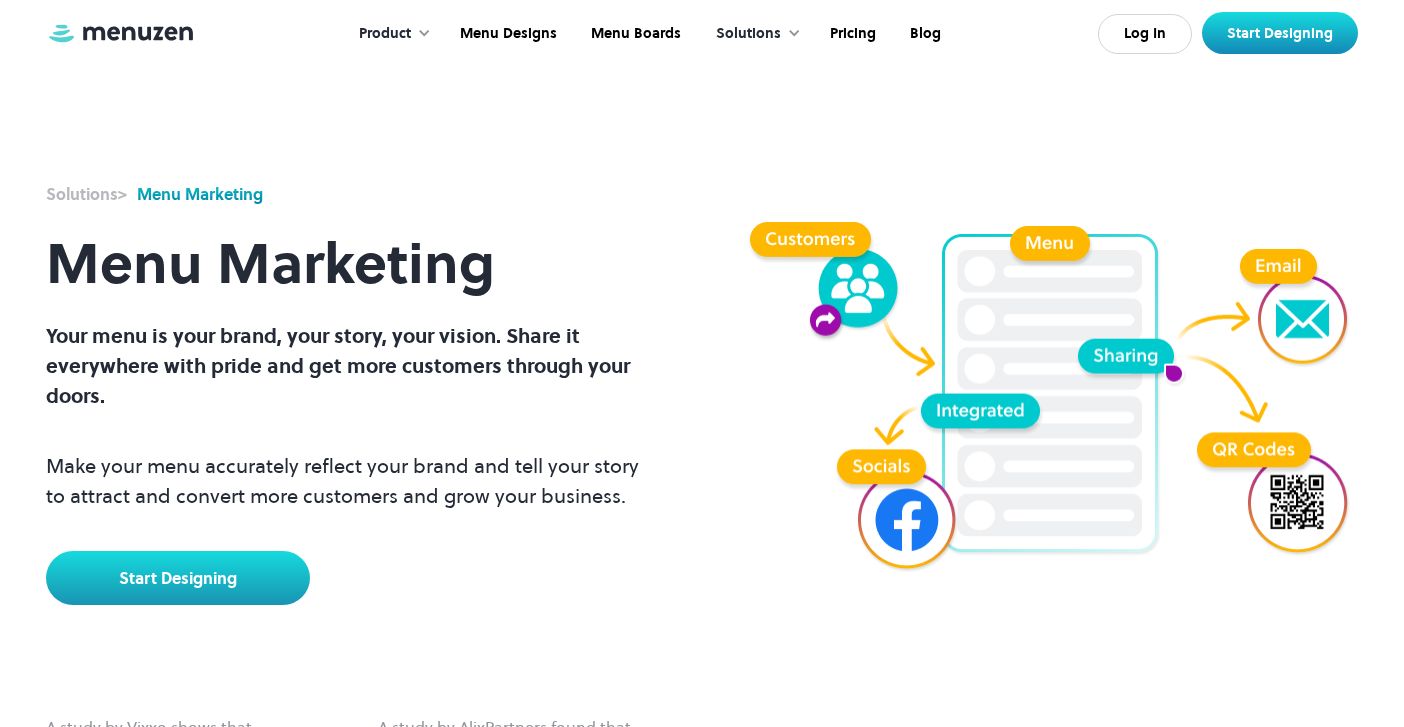 click on "Product" at bounding box center (390, 34) 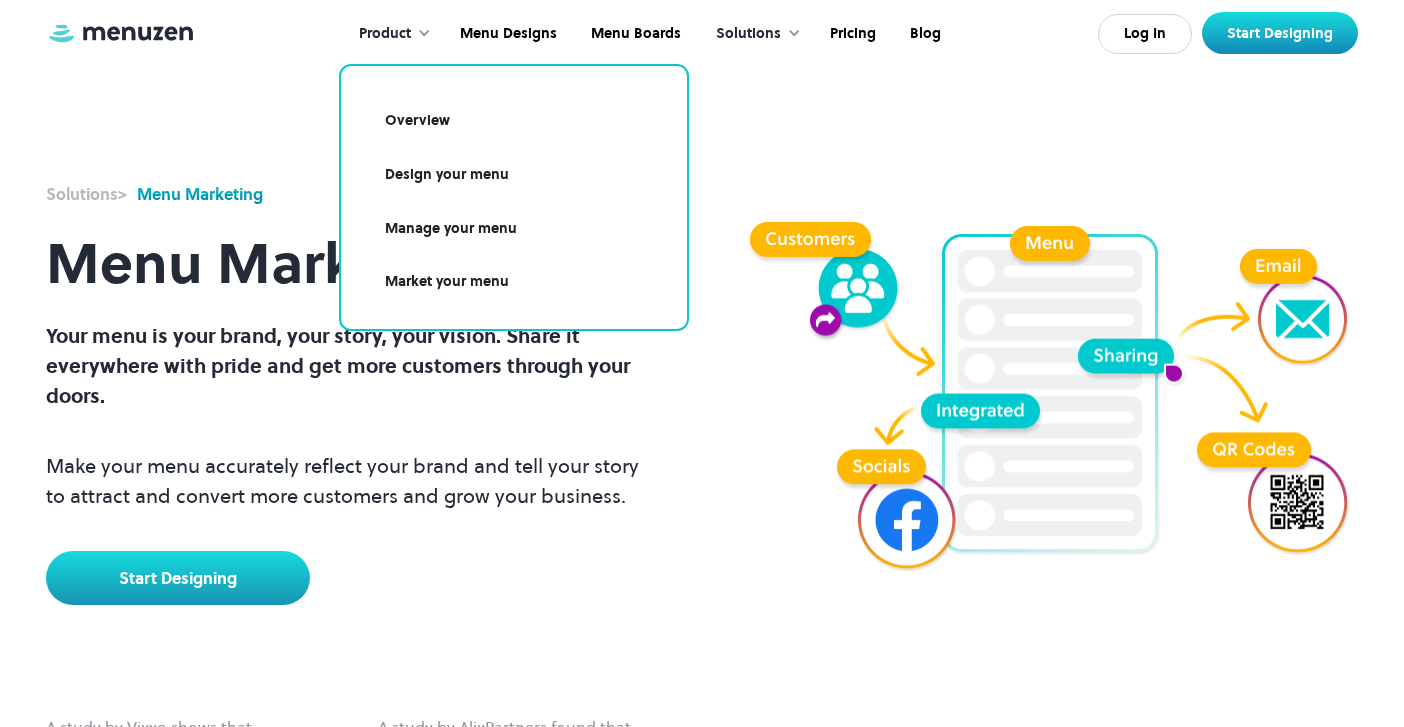 click on "Market your menu" at bounding box center [514, 282] 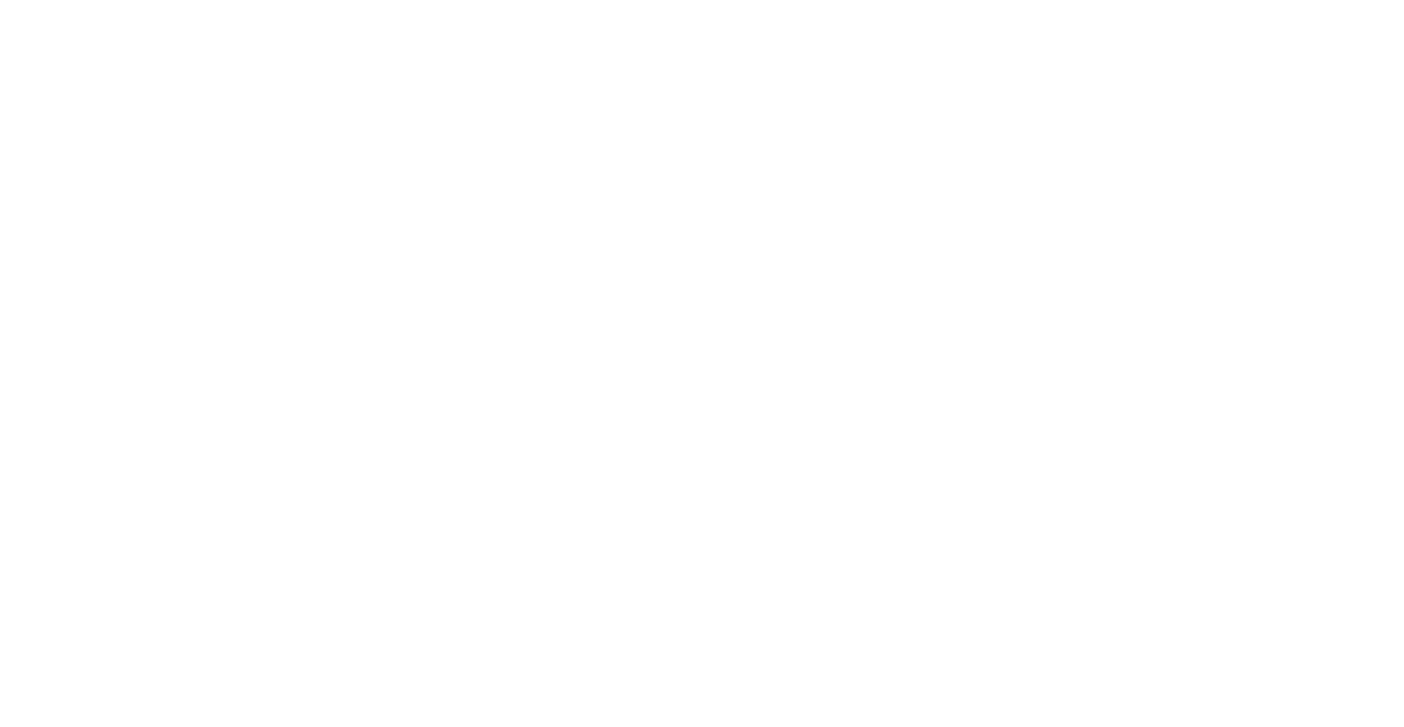 scroll, scrollTop: 0, scrollLeft: 0, axis: both 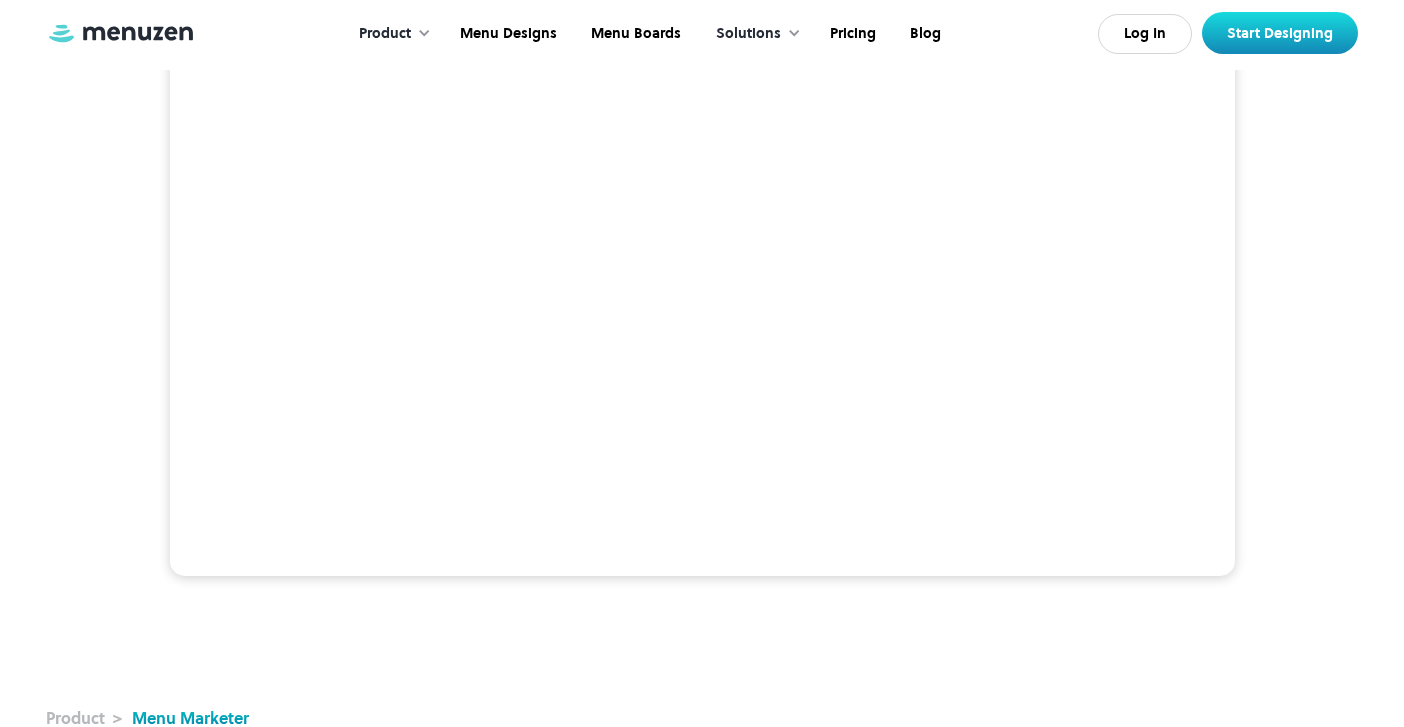 click on "Product" at bounding box center (390, 34) 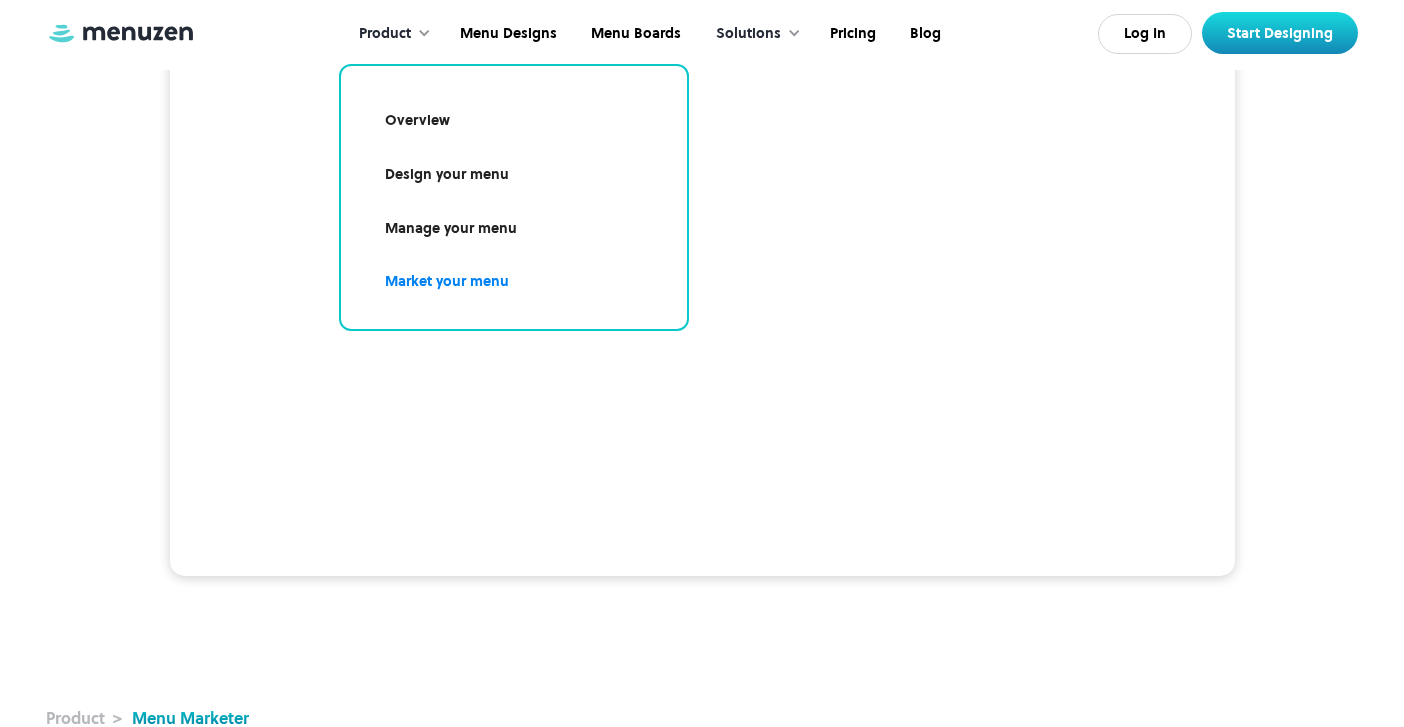 click on "Overview" at bounding box center (514, 121) 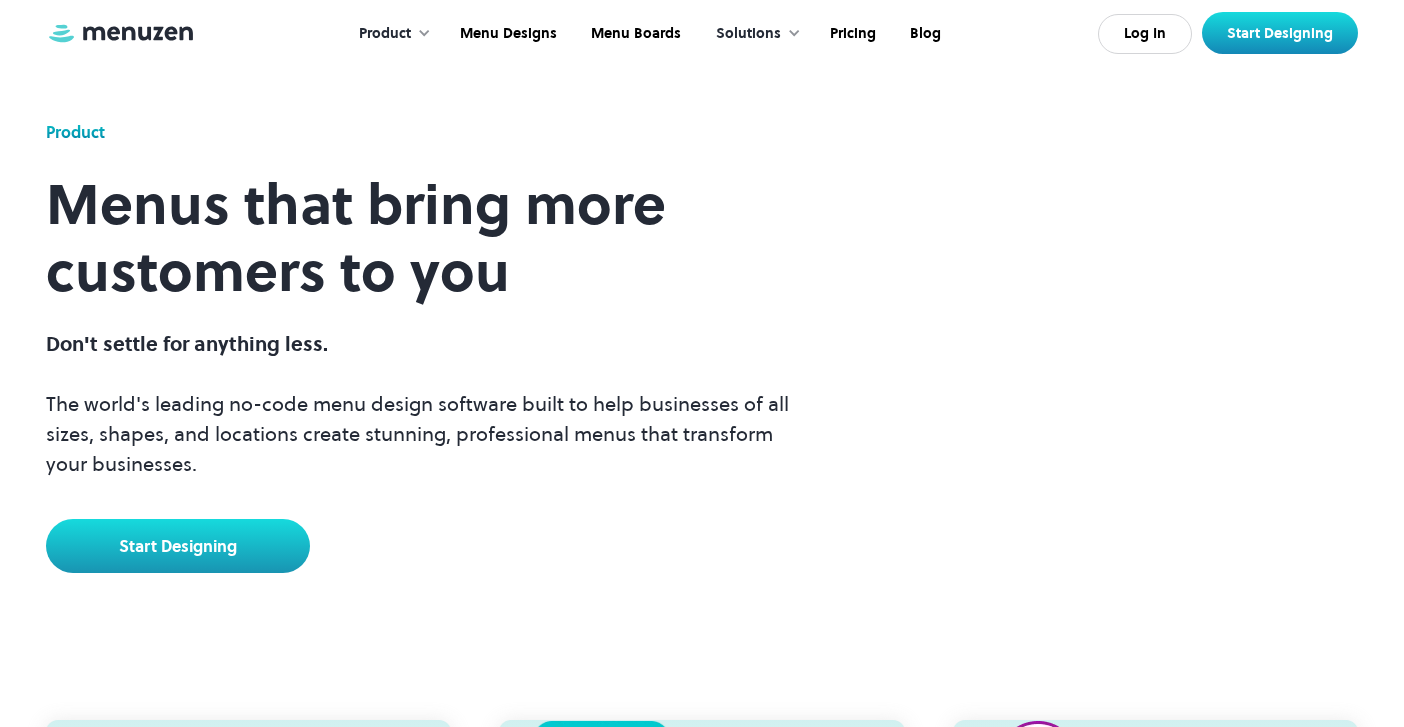 scroll, scrollTop: 0, scrollLeft: 0, axis: both 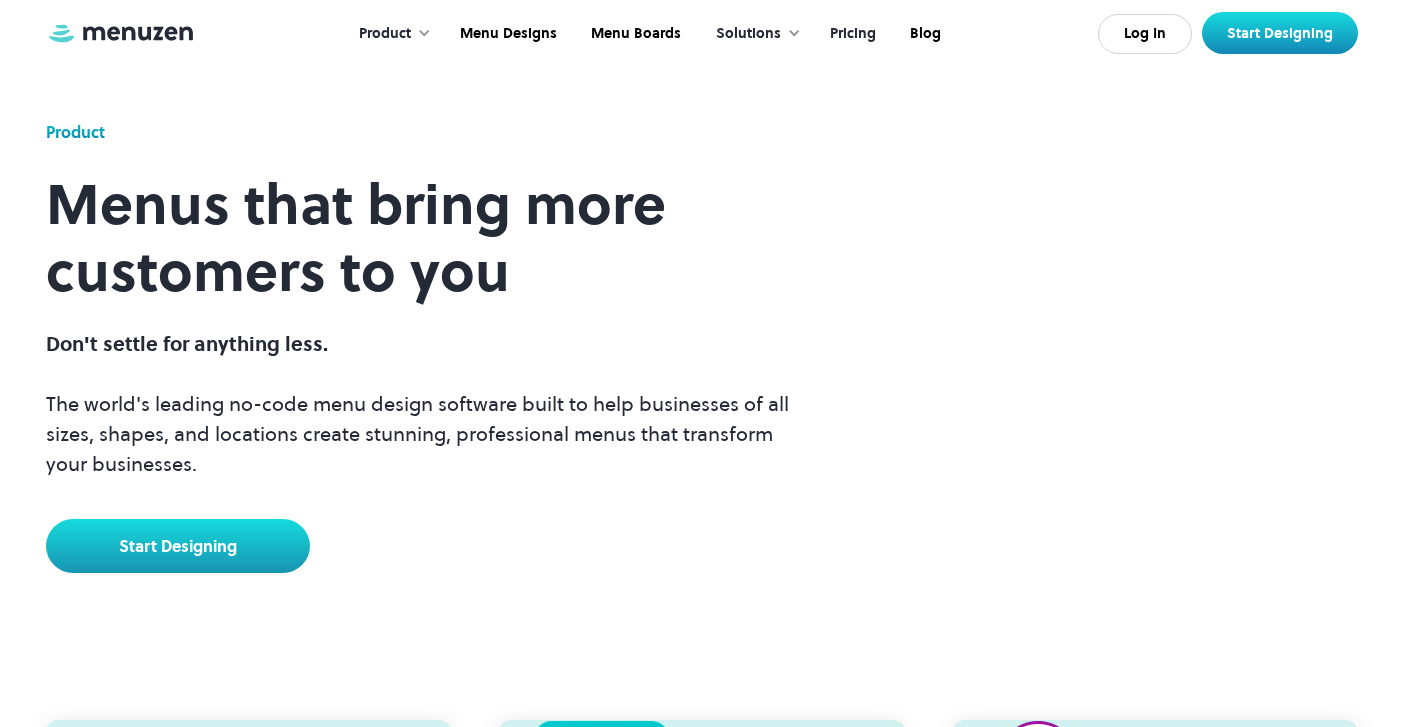 click on "Pricing" at bounding box center (851, 34) 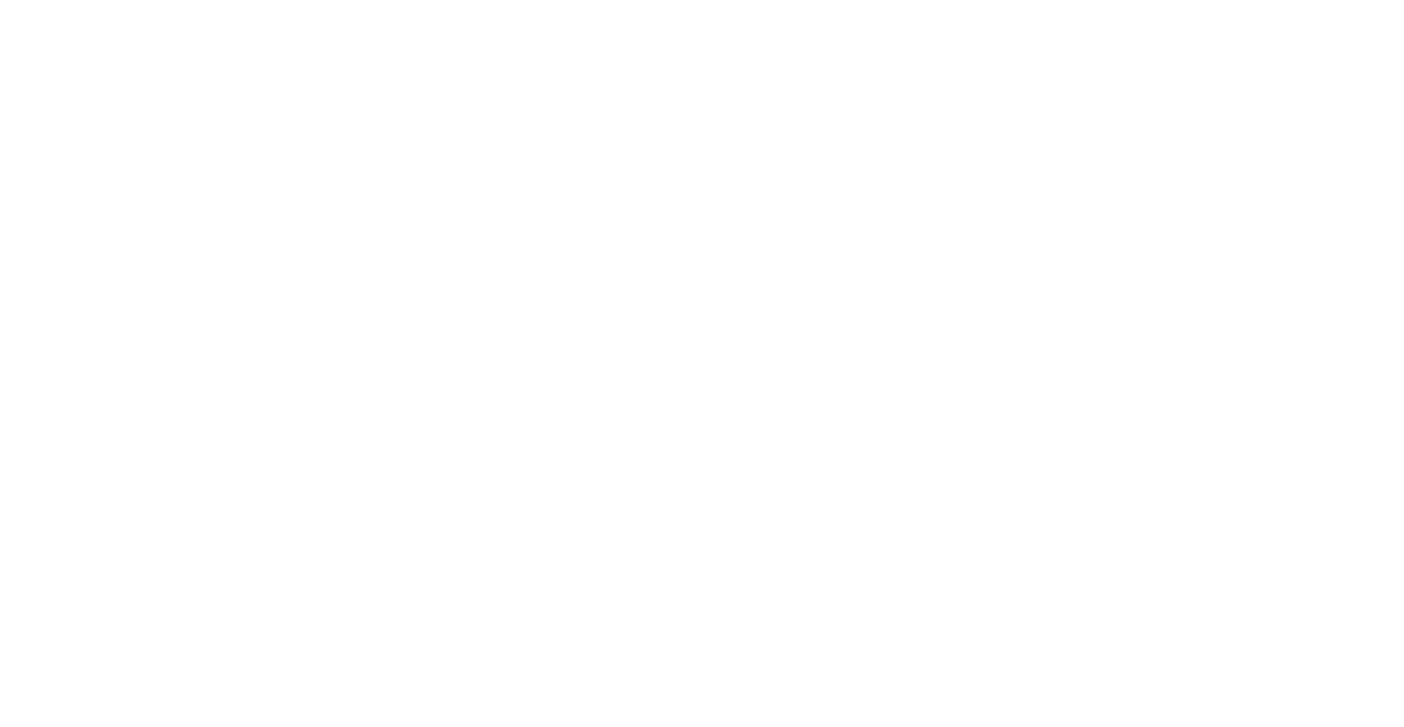 scroll, scrollTop: 0, scrollLeft: 0, axis: both 